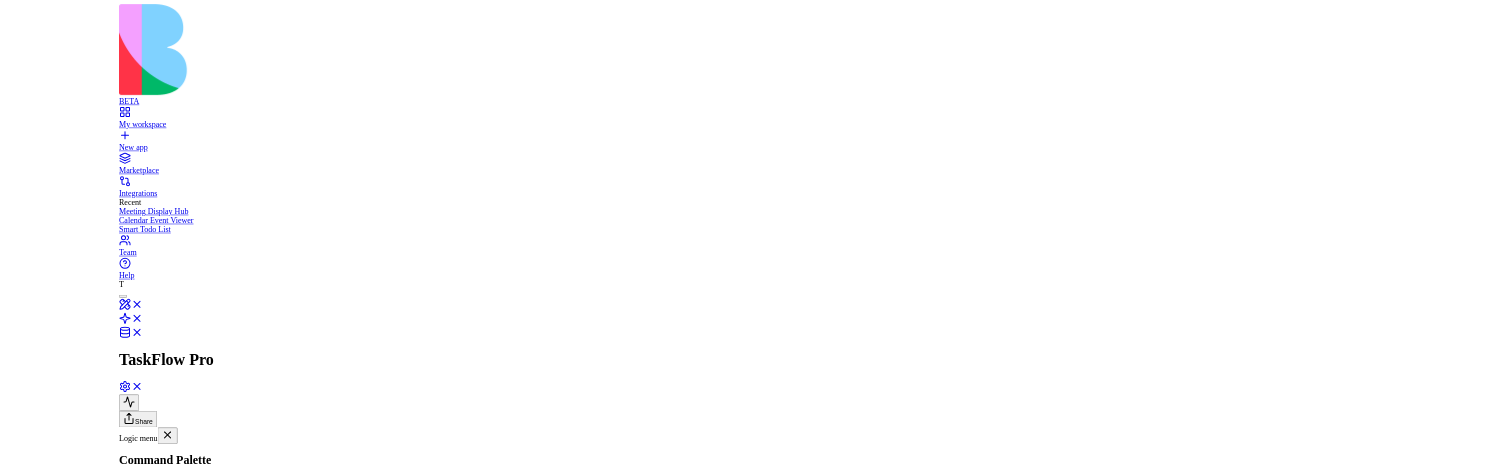 scroll, scrollTop: 0, scrollLeft: 0, axis: both 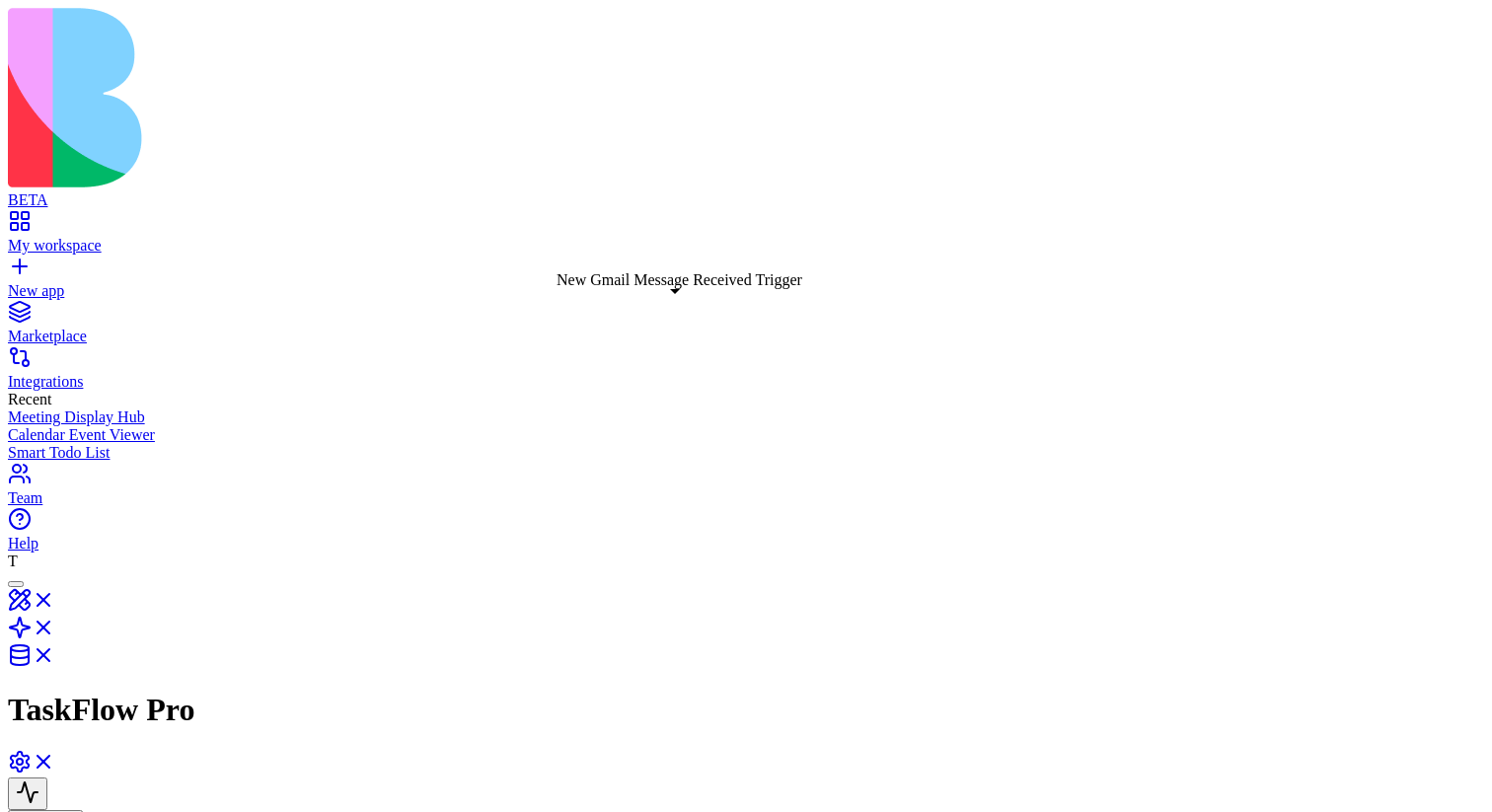 click on "New Gmail Message Received Trigger" at bounding box center [404, 1139] 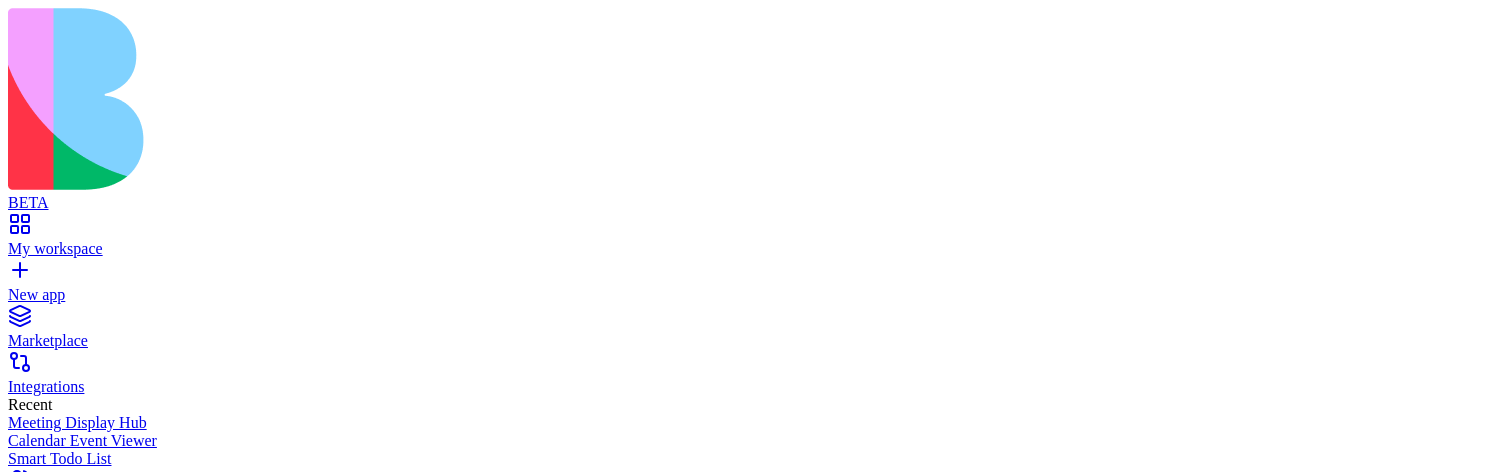 click on "New Gmail Message Received Trigger" at bounding box center (385, 1094) 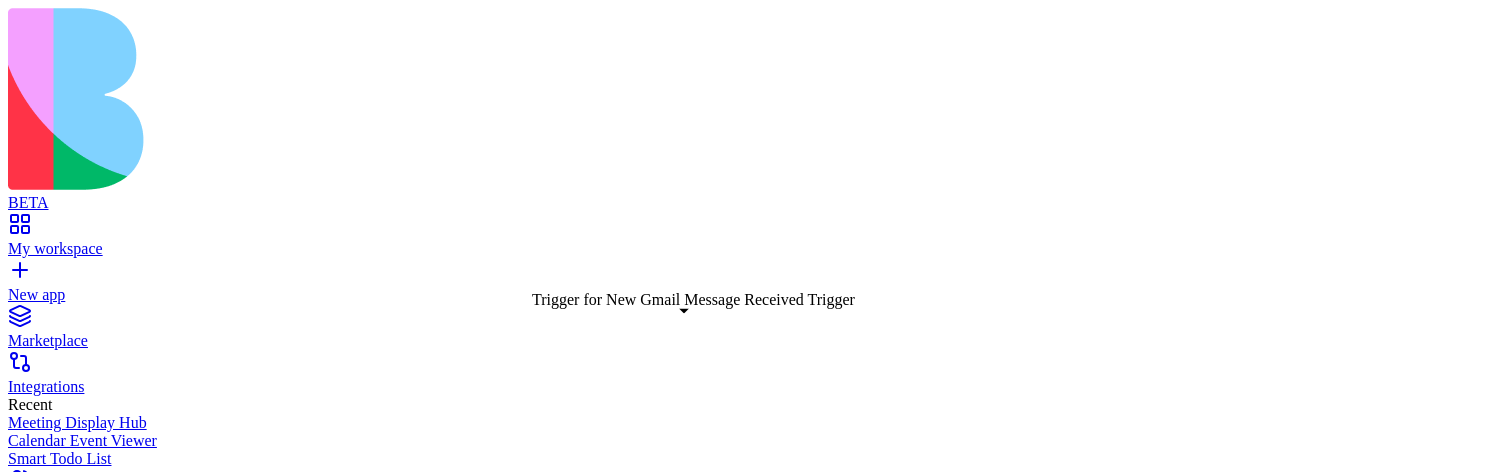 click on "Trigger for New Gmail Message Received Trigger" at bounding box center (409, 1165) 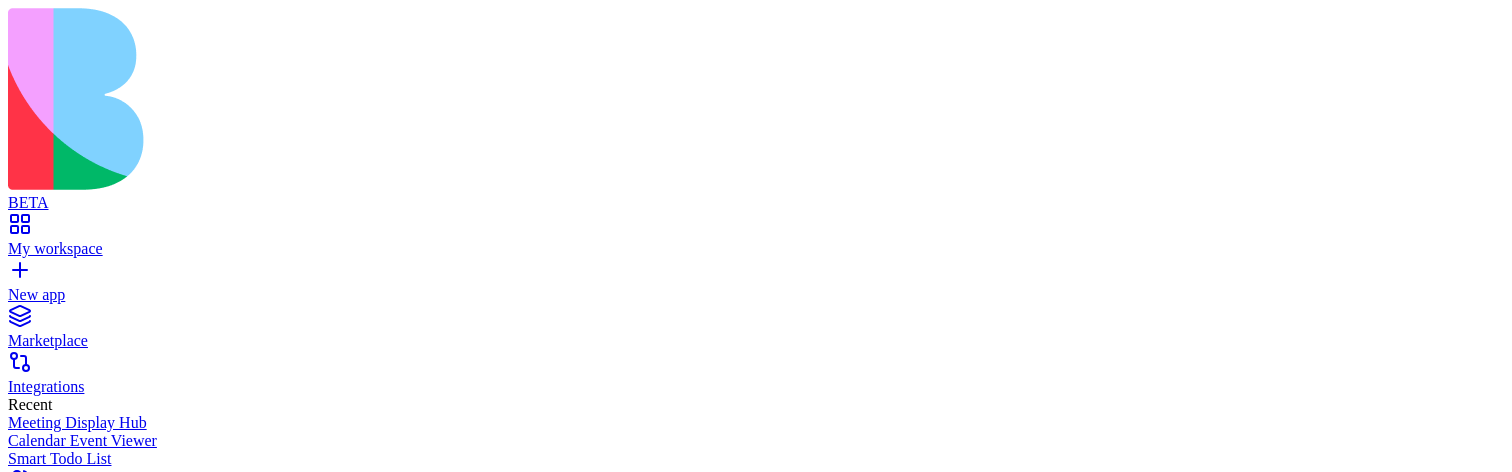 click on "This is a gmail trigger set" at bounding box center (385, 1105) 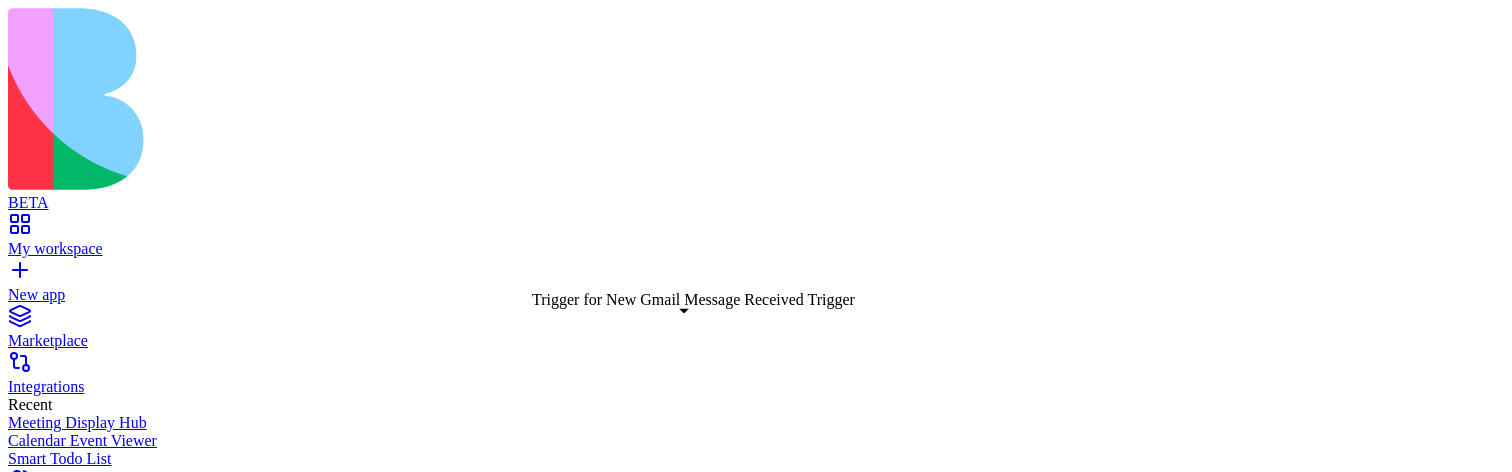 click on "Trigger for New Gmail Message Received Trigger" at bounding box center (409, 1165) 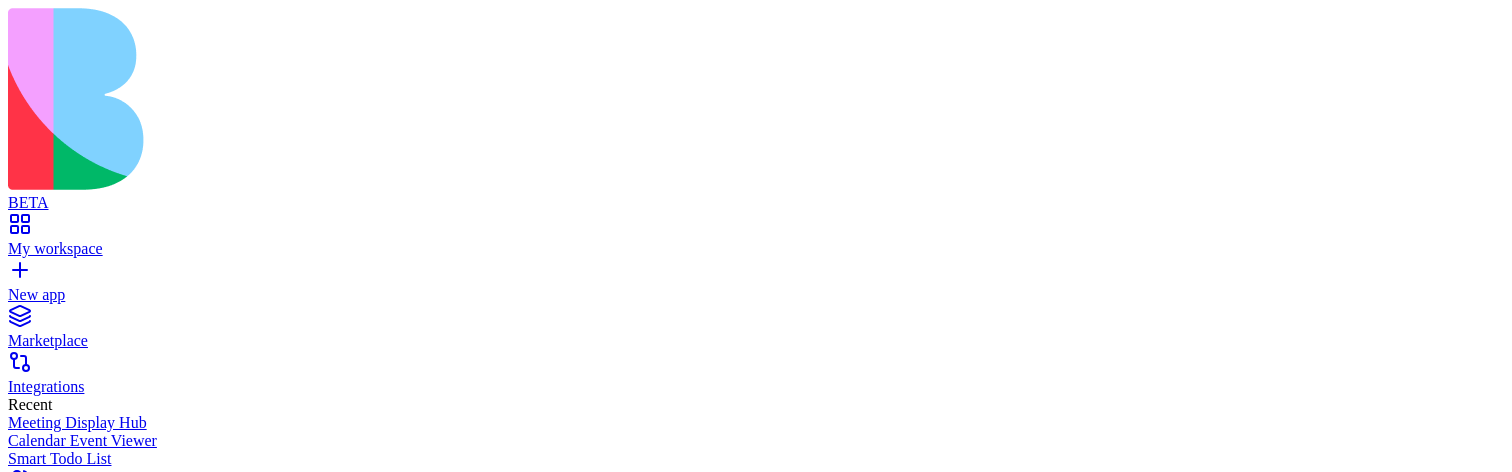 click on "Tools Untitled" at bounding box center (680, 1084) 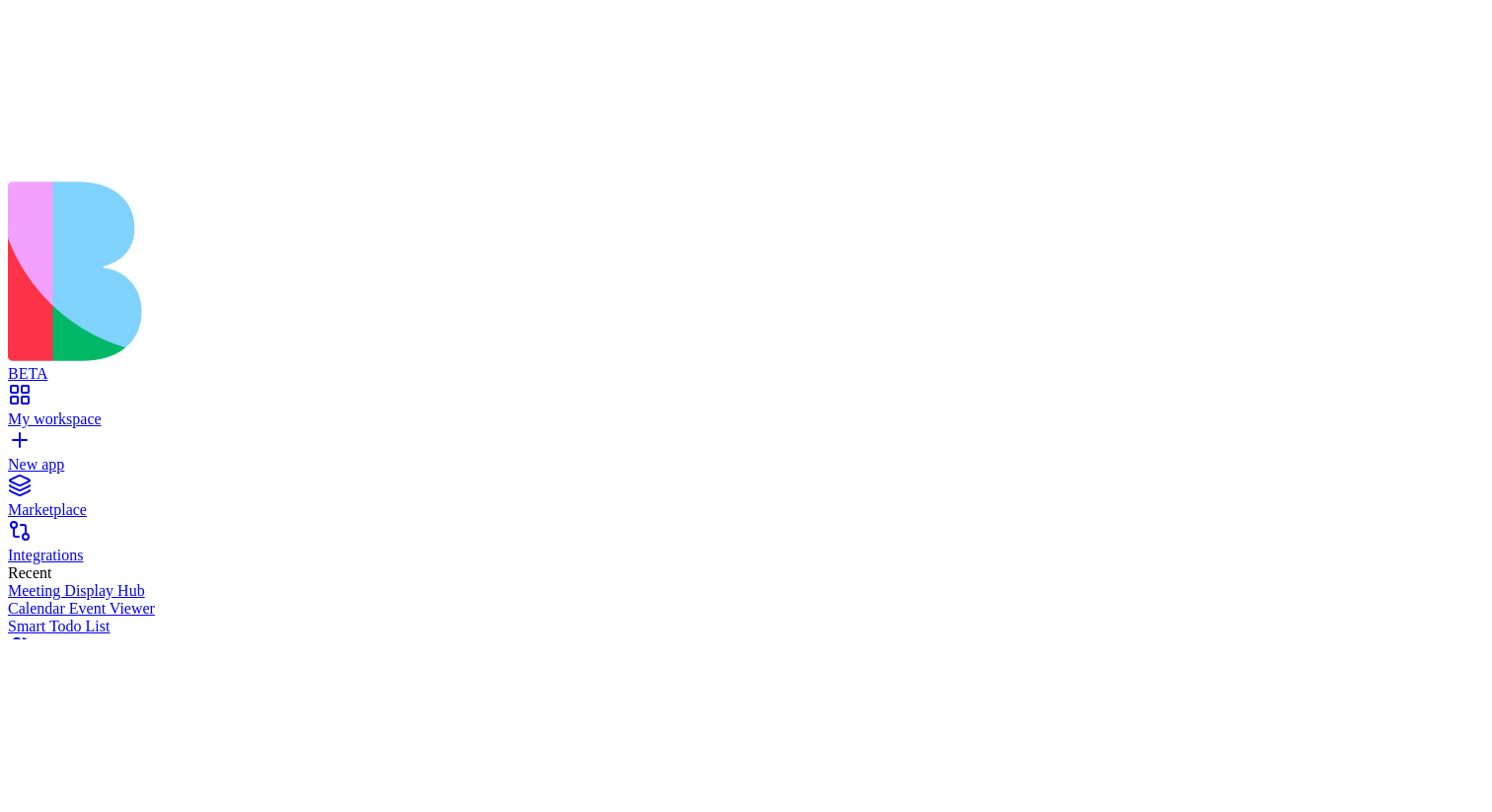 scroll, scrollTop: 0, scrollLeft: 0, axis: both 